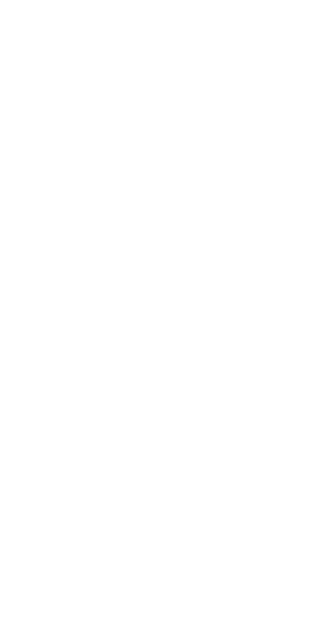 scroll, scrollTop: 0, scrollLeft: 0, axis: both 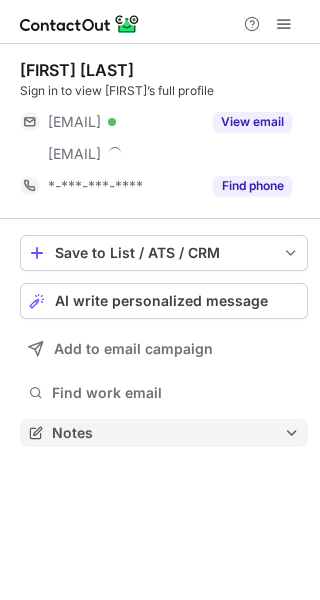 click on "Notes" at bounding box center (168, 433) 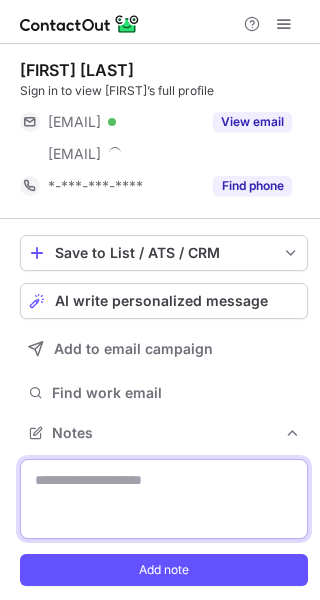 click at bounding box center [164, 499] 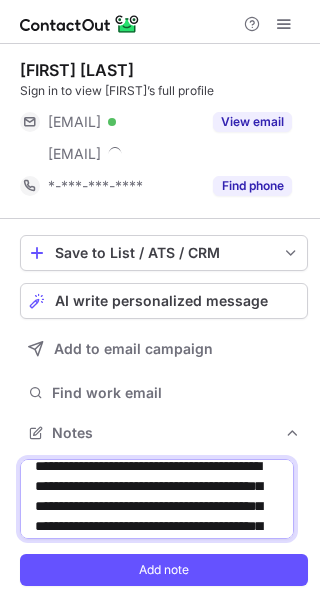 scroll, scrollTop: 15, scrollLeft: 0, axis: vertical 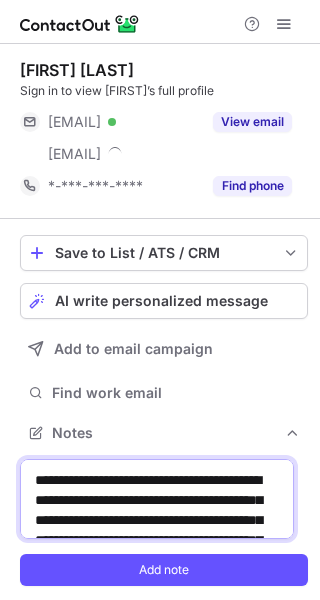 drag, startPoint x: 135, startPoint y: 489, endPoint x: 111, endPoint y: 471, distance: 30 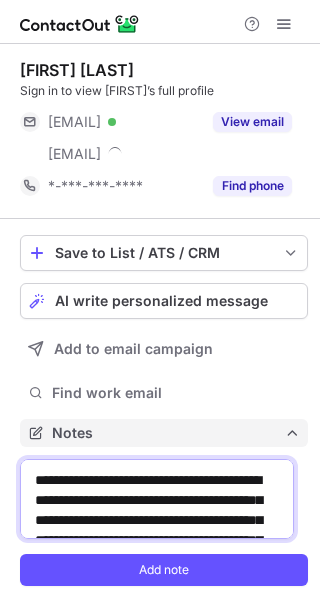 type on "**********" 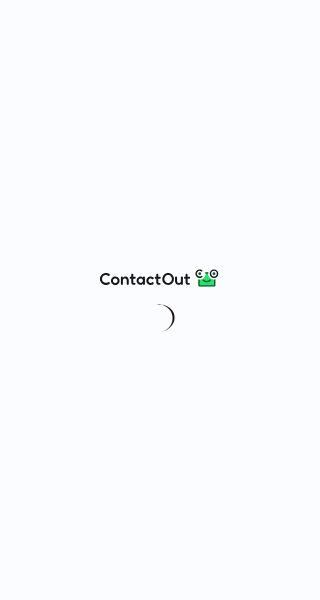 scroll, scrollTop: 0, scrollLeft: 0, axis: both 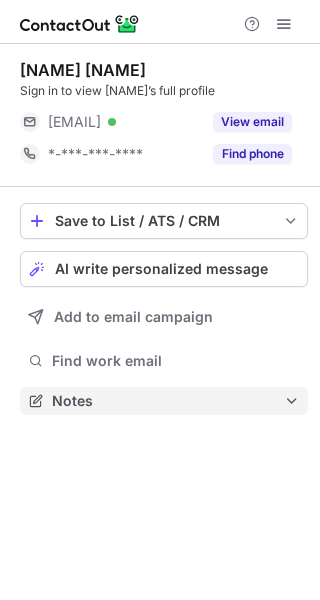 click on "Notes" at bounding box center [168, 401] 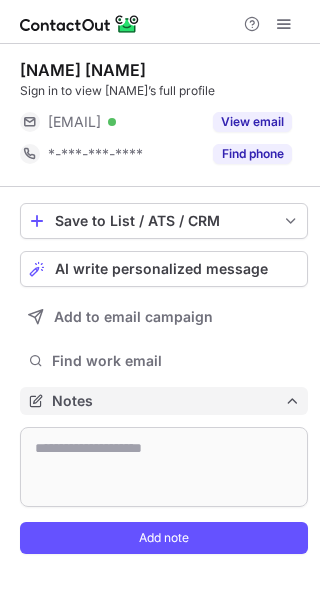scroll, scrollTop: 10, scrollLeft: 10, axis: both 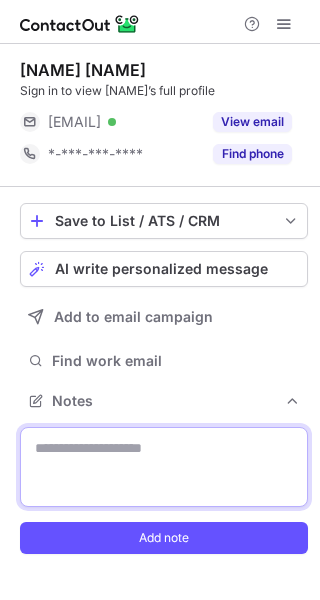 click at bounding box center (164, 467) 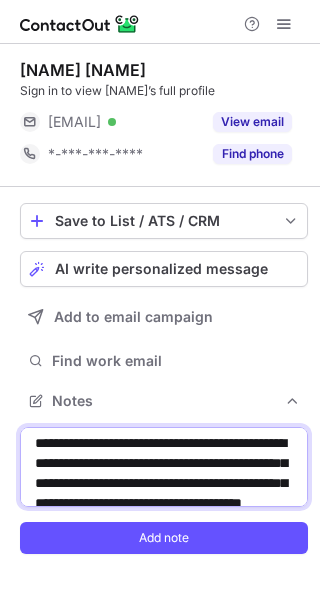 scroll, scrollTop: 6, scrollLeft: 0, axis: vertical 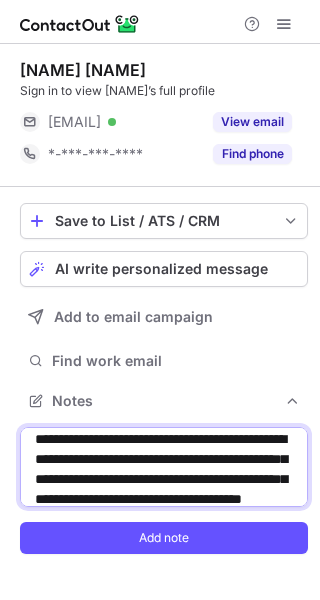 drag, startPoint x: 170, startPoint y: 444, endPoint x: 160, endPoint y: 479, distance: 36.40055 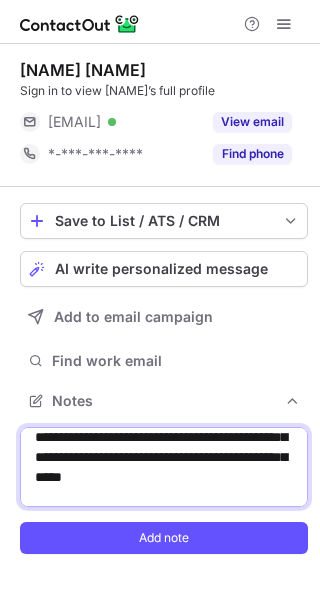 scroll, scrollTop: 52, scrollLeft: 0, axis: vertical 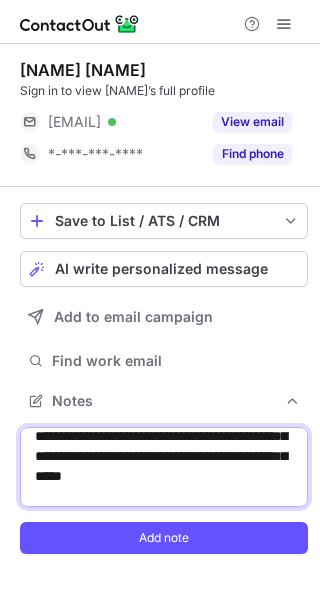 drag, startPoint x: 53, startPoint y: 462, endPoint x: 179, endPoint y: 456, distance: 126.14278 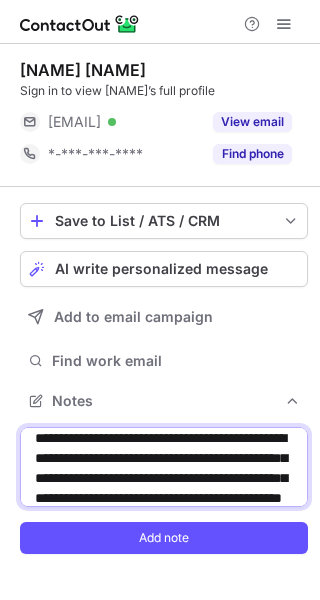 scroll, scrollTop: 0, scrollLeft: 0, axis: both 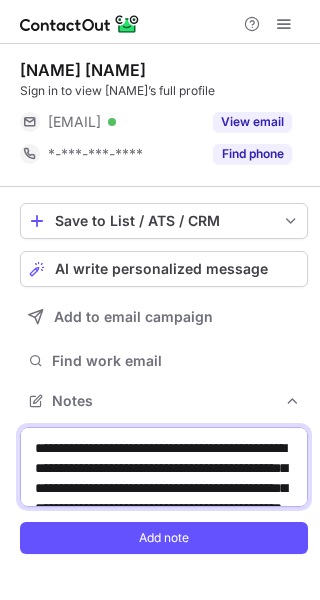 click on "**********" at bounding box center (164, 467) 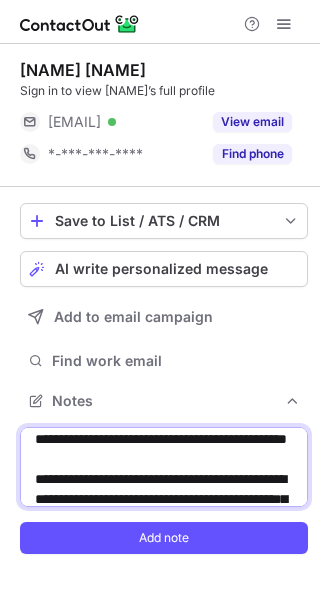 scroll, scrollTop: 68, scrollLeft: 0, axis: vertical 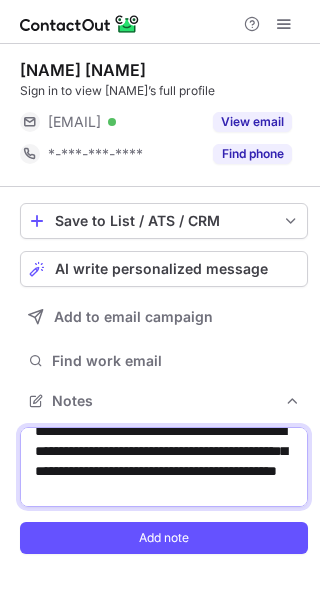 drag, startPoint x: 264, startPoint y: 441, endPoint x: 248, endPoint y: 452, distance: 19.416489 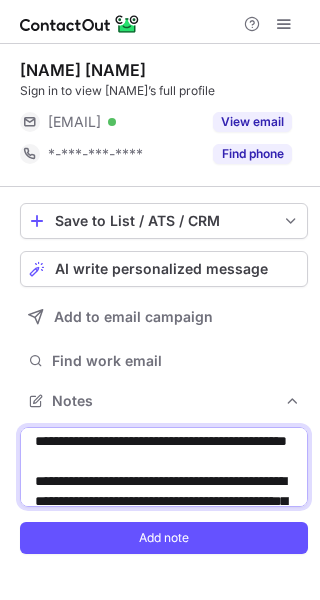 scroll, scrollTop: 64, scrollLeft: 0, axis: vertical 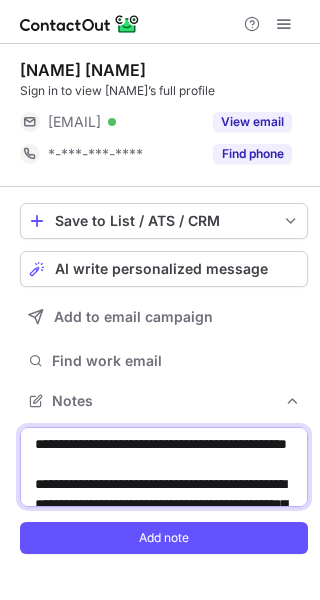 click on "**********" at bounding box center (164, 467) 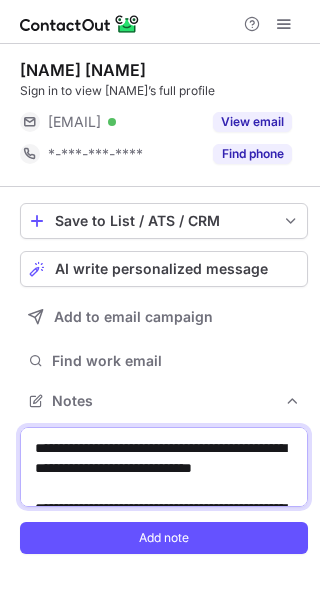 scroll, scrollTop: 185, scrollLeft: 0, axis: vertical 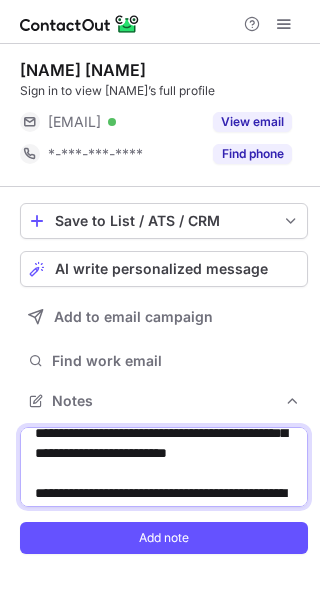 drag, startPoint x: 120, startPoint y: 463, endPoint x: 255, endPoint y: 475, distance: 135.53229 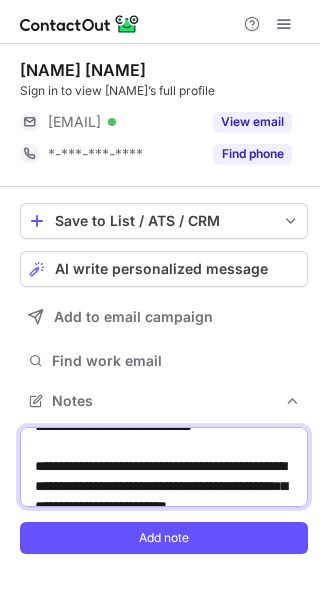 scroll, scrollTop: 214, scrollLeft: 0, axis: vertical 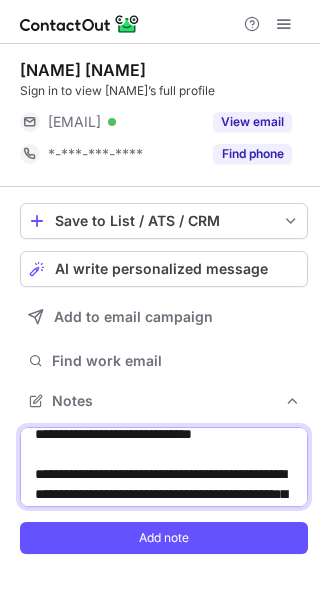 click on "**********" at bounding box center (164, 467) 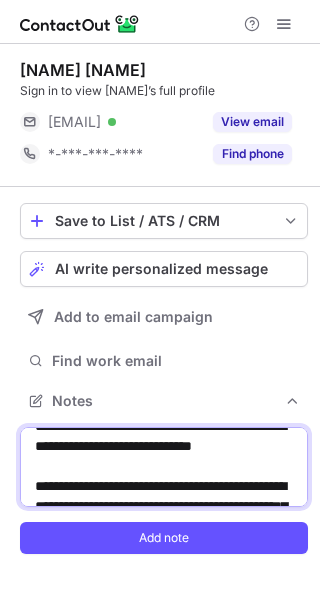 drag, startPoint x: 149, startPoint y: 437, endPoint x: 255, endPoint y: 459, distance: 108.25895 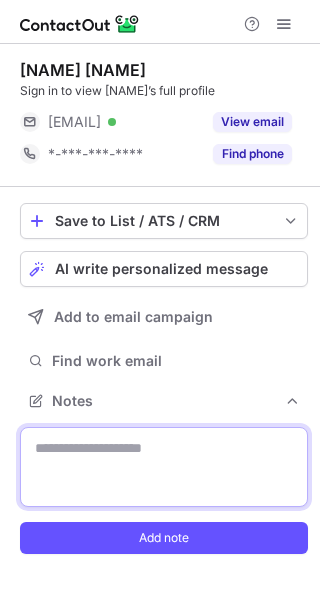 scroll, scrollTop: 0, scrollLeft: 0, axis: both 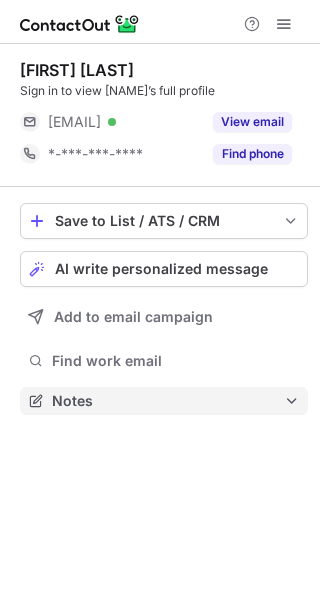 click on "Notes" at bounding box center (168, 401) 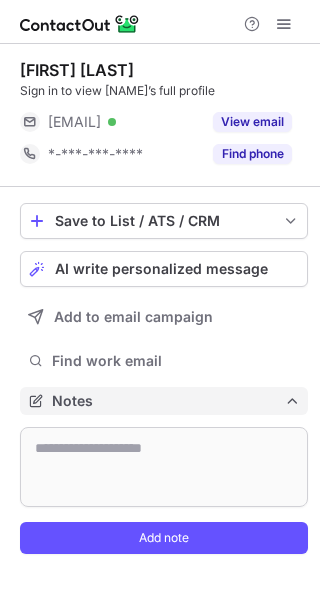scroll, scrollTop: 10, scrollLeft: 10, axis: both 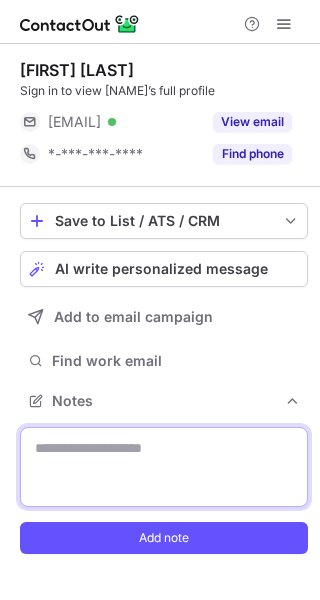 click at bounding box center [164, 467] 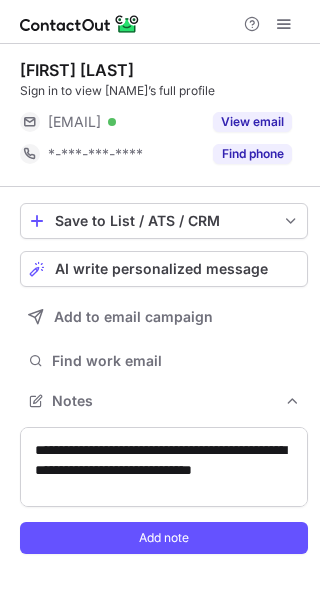 scroll, scrollTop: 179, scrollLeft: 0, axis: vertical 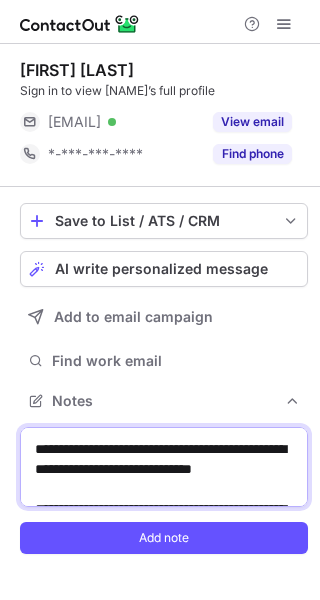 drag, startPoint x: 151, startPoint y: 471, endPoint x: 256, endPoint y: 482, distance: 105.574615 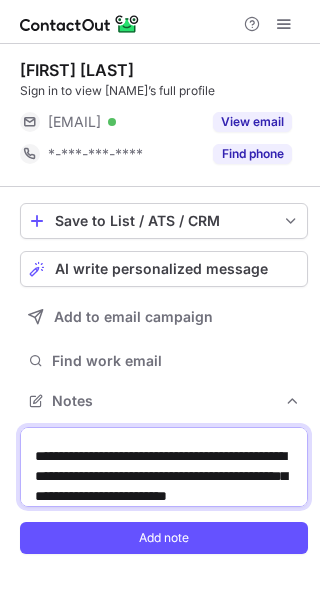 scroll, scrollTop: 206, scrollLeft: 0, axis: vertical 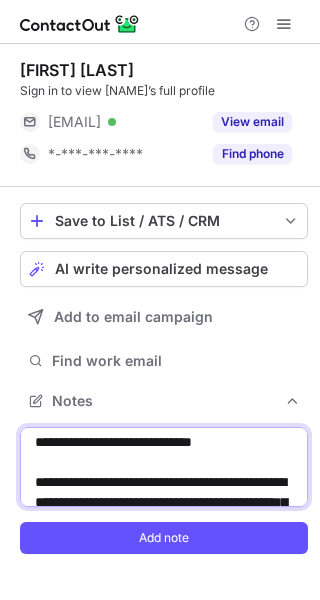 click on "**********" at bounding box center [164, 467] 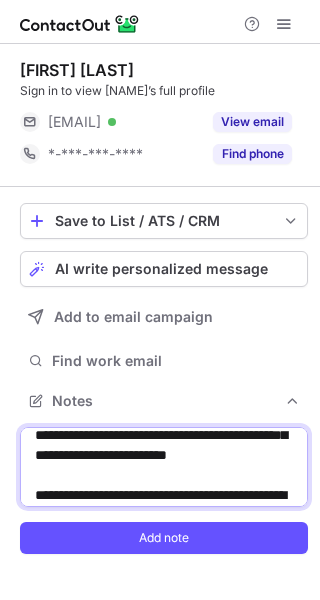 scroll, scrollTop: 274, scrollLeft: 0, axis: vertical 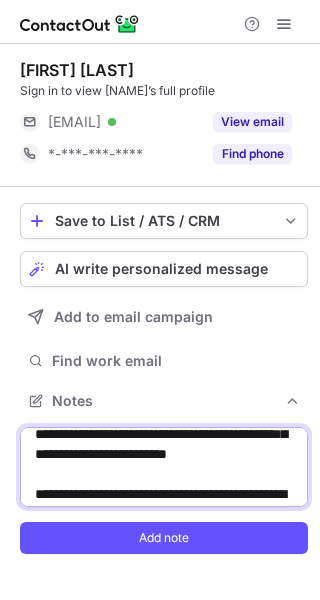 drag, startPoint x: 163, startPoint y: 476, endPoint x: 35, endPoint y: 482, distance: 128.14055 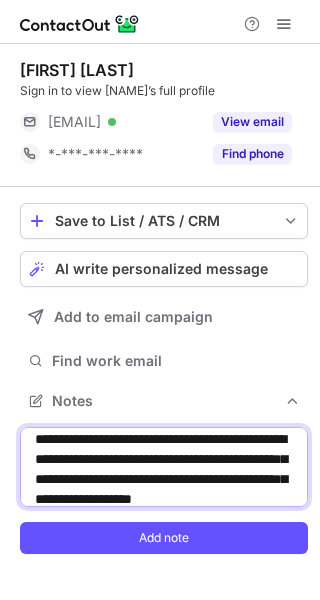 scroll, scrollTop: 330, scrollLeft: 0, axis: vertical 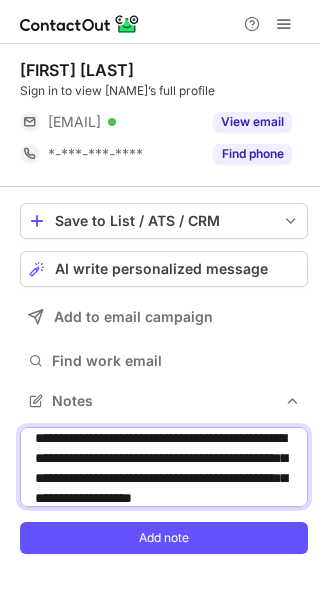 drag, startPoint x: 74, startPoint y: 461, endPoint x: 141, endPoint y: 457, distance: 67.11929 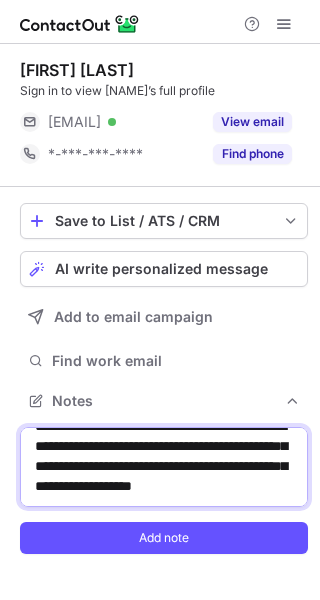 scroll, scrollTop: 395, scrollLeft: 0, axis: vertical 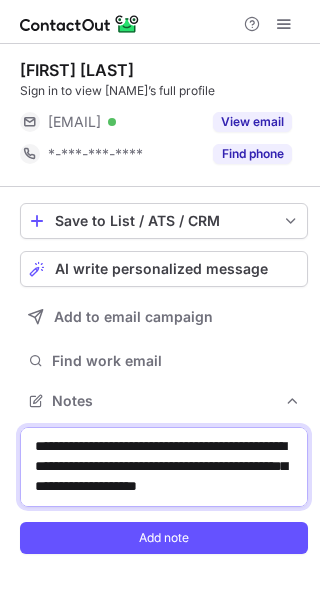 drag, startPoint x: 72, startPoint y: 445, endPoint x: 134, endPoint y: 480, distance: 71.19691 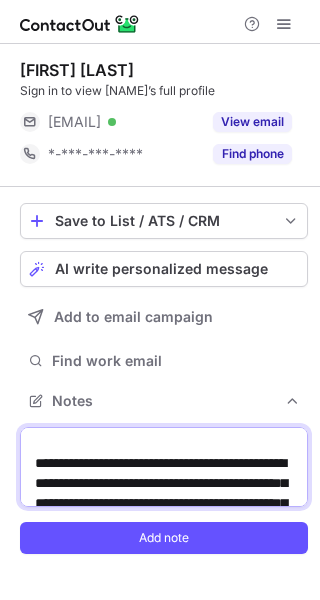 scroll, scrollTop: 307, scrollLeft: 0, axis: vertical 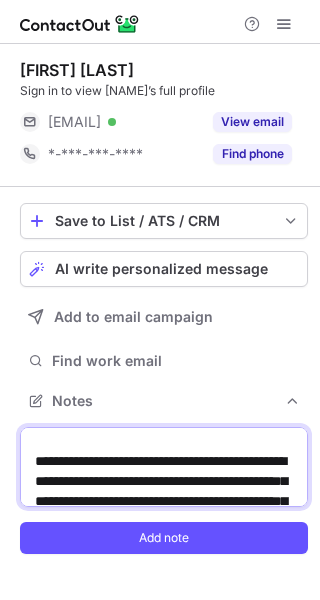 click on "**********" at bounding box center [164, 467] 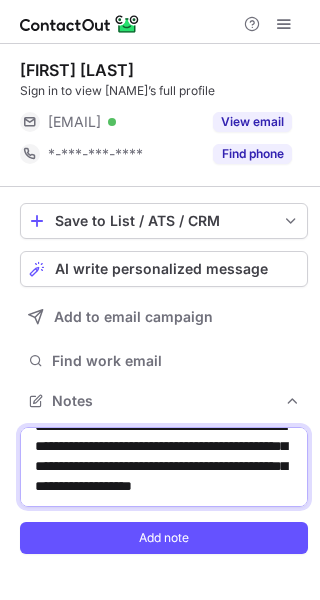scroll, scrollTop: 502, scrollLeft: 0, axis: vertical 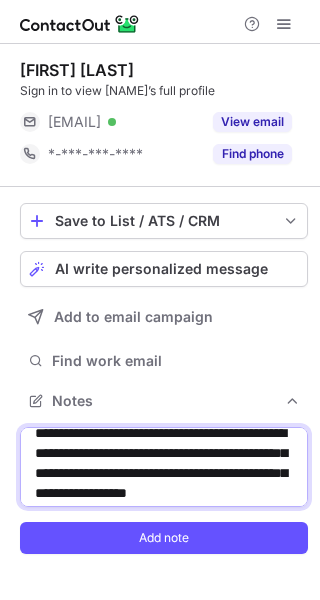 click on "**********" at bounding box center (164, 467) 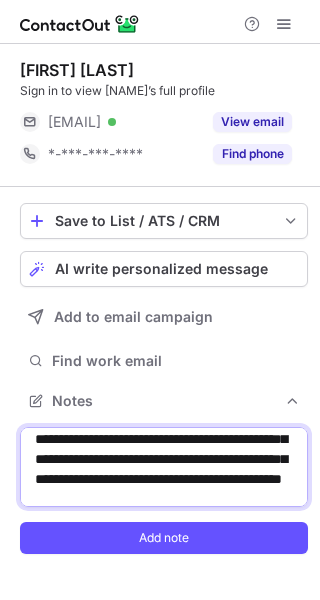 scroll, scrollTop: 0, scrollLeft: 0, axis: both 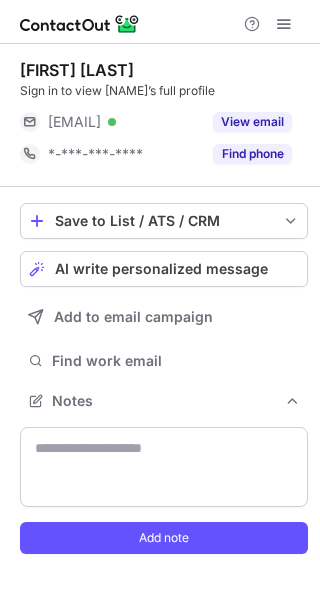 click on "Cindy Coutinho Sign in to view Cindy’s full profile ***@hotmail.fr Verified View email *-***-***-**** Find phone" at bounding box center (164, 115) 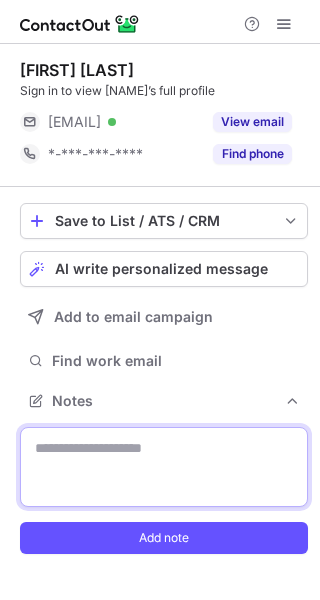 click at bounding box center [164, 467] 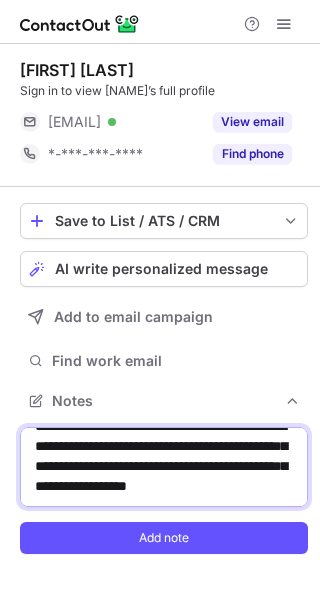 scroll, scrollTop: 378, scrollLeft: 0, axis: vertical 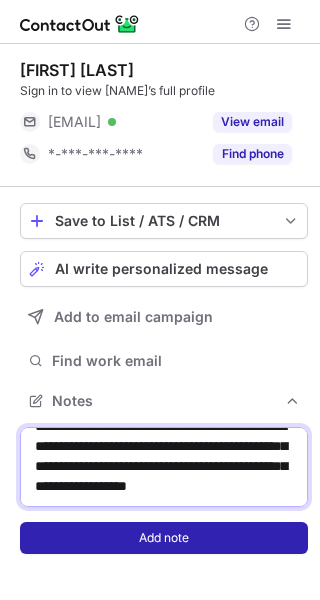 type on "**********" 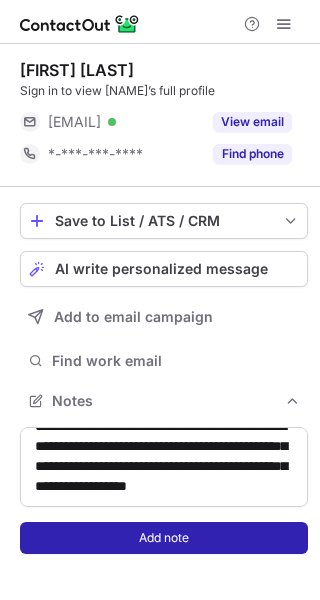 click on "Add note" at bounding box center [164, 538] 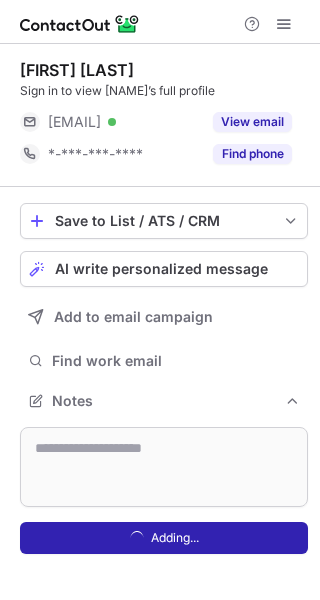 scroll, scrollTop: 0, scrollLeft: 0, axis: both 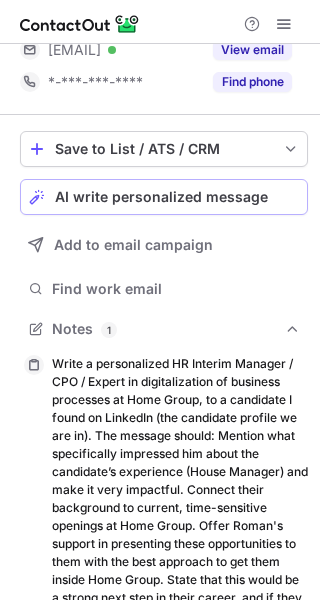 click on "AI write personalized message" at bounding box center (161, 197) 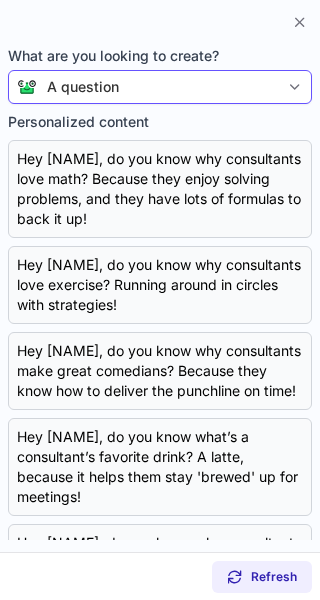 click on "A question" at bounding box center (158, 87) 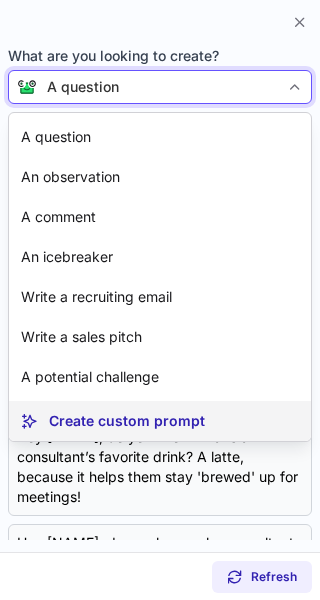 click on "Create custom prompt" at bounding box center (127, 421) 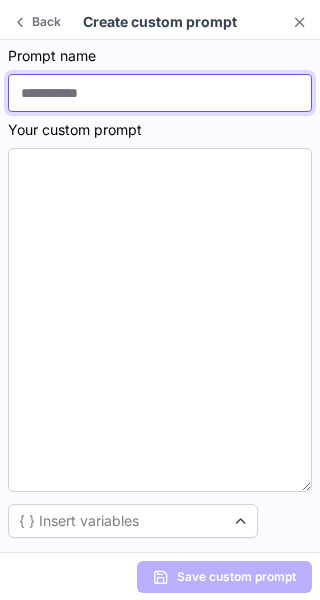click at bounding box center [160, 93] 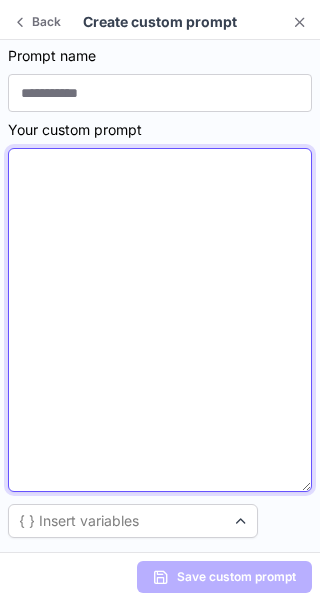 click at bounding box center [160, 320] 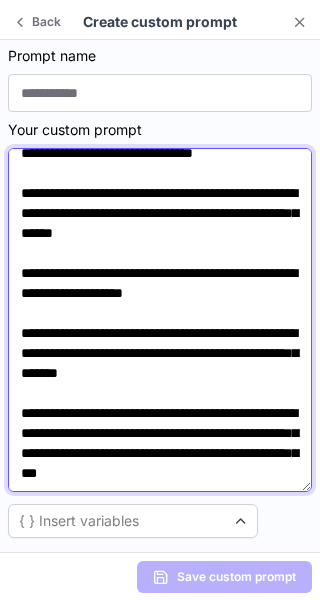 scroll, scrollTop: 0, scrollLeft: 0, axis: both 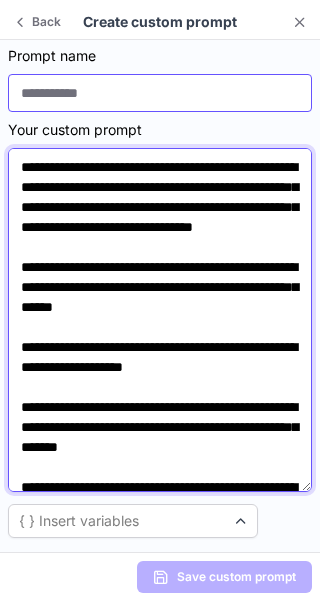 type on "**********" 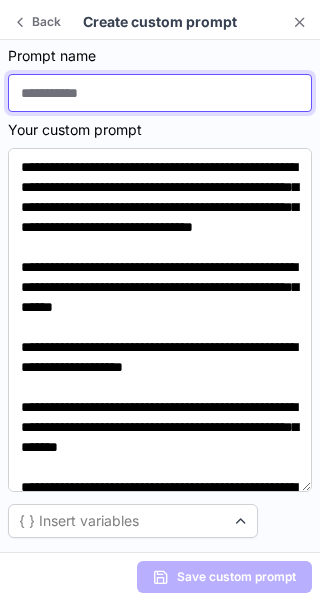 click at bounding box center (160, 93) 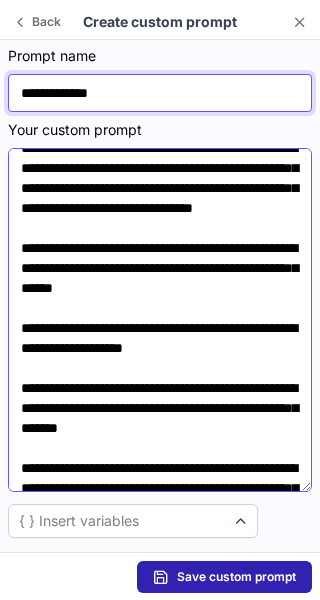 scroll, scrollTop: 0, scrollLeft: 0, axis: both 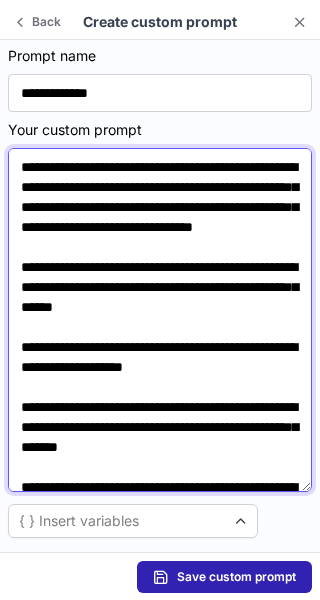 drag, startPoint x: 190, startPoint y: 212, endPoint x: 177, endPoint y: 212, distance: 13 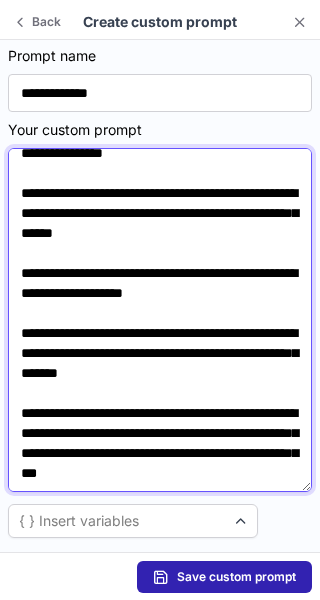 scroll, scrollTop: 214, scrollLeft: 0, axis: vertical 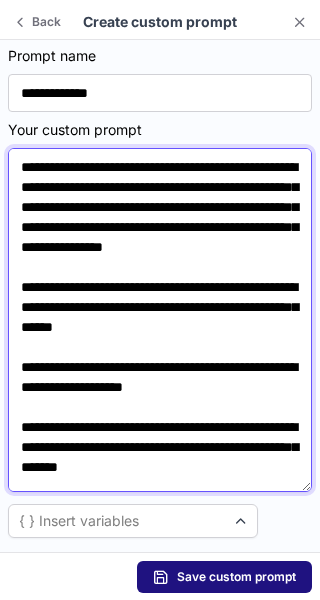 type on "**********" 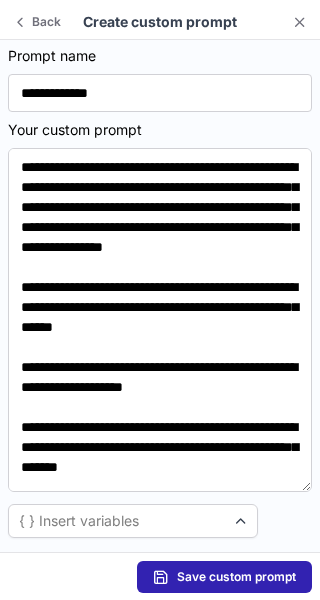 click on "Save custom prompt" at bounding box center [236, 577] 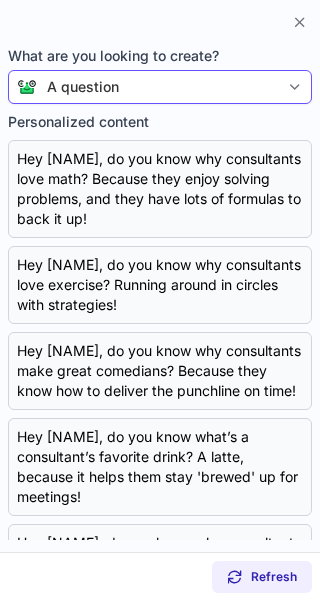 click on "A question" at bounding box center (83, 87) 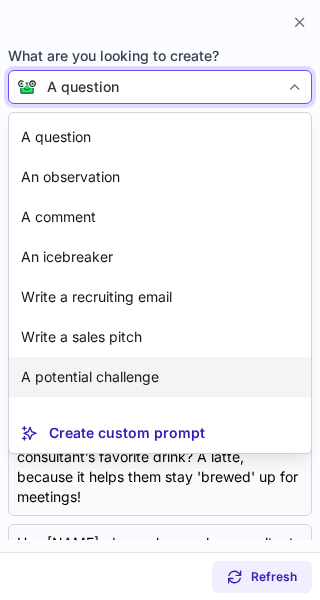 scroll, scrollTop: 36, scrollLeft: 0, axis: vertical 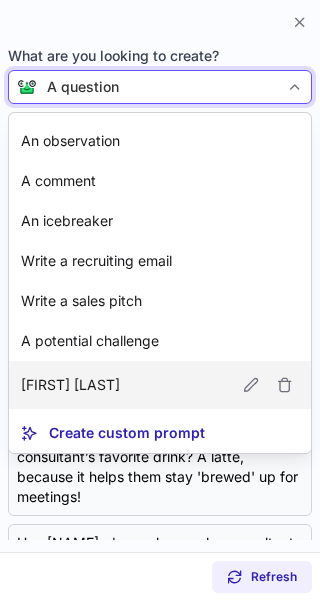 click on "Roman sobstyl" at bounding box center [160, 385] 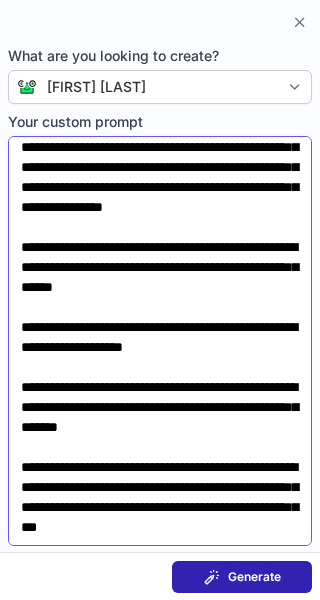 scroll, scrollTop: 148, scrollLeft: 0, axis: vertical 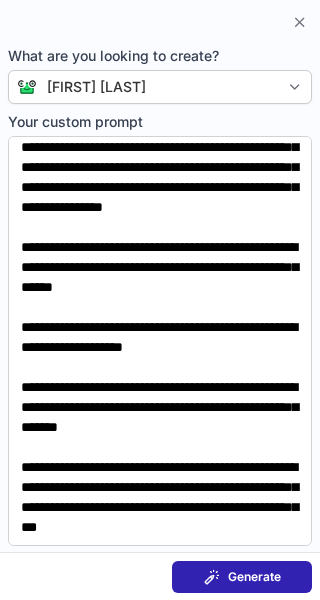 click on "Generate" at bounding box center [242, 577] 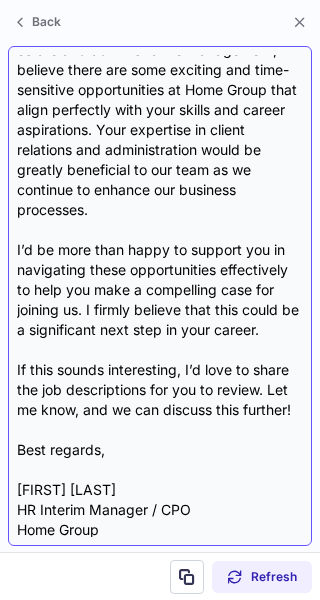 scroll, scrollTop: 398, scrollLeft: 0, axis: vertical 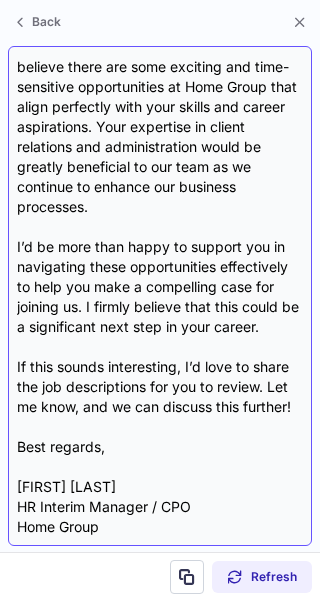 click on "Subject: Exciting Opportunities at Home Group Body: Hi Cindy, I hope this message finds you well! I came across your profile and was truly impressed by your extensive experience as a House Manager. Your ability to ensure clients have all the necessary information to secure their dream properties speaks volumes about your commitment to customer satisfaction and your strong organizational skills. This kind of dedication is precisely what we value at Home Group. Given your impressive background in real estate and administrative management, I believe there are some exciting and time-sensitive opportunities at Home Group that align perfectly with your skills and career aspirations. Your expertise in client relations and administration would be greatly beneficial to our team as we continue to enhance our business processes. If this sounds interesting, I’d love to share the job descriptions for you to review. Let me know, and we can discuss this further! Best regards, Roman Sobstyl  HR Interim Manager / CPO" at bounding box center (160, 296) 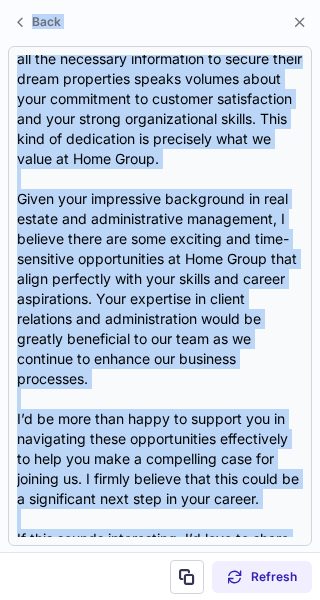 scroll, scrollTop: 0, scrollLeft: 0, axis: both 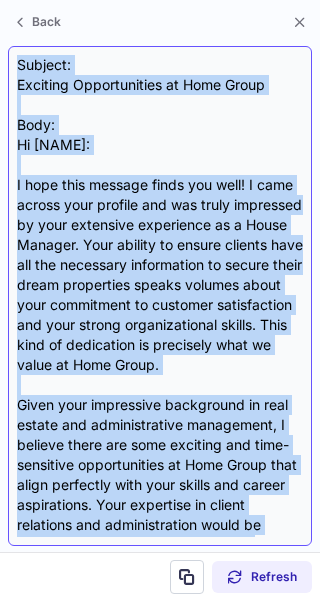 drag, startPoint x: 137, startPoint y: 524, endPoint x: 31, endPoint y: 70, distance: 466.21027 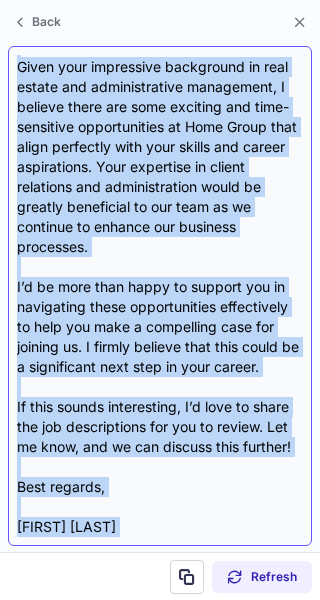 scroll, scrollTop: 398, scrollLeft: 0, axis: vertical 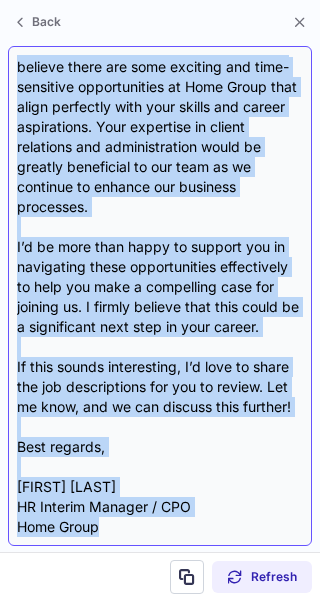 copy on "Subject: Exciting Opportunities at Home Group Body: Hi Cindy, I hope this message finds you well! I came across your profile and was truly impressed by your extensive experience as a House Manager. Your ability to ensure clients have all the necessary information to secure their dream properties speaks volumes about your commitment to customer satisfaction and your strong organizational skills. This kind of dedication is precisely what we value at Home Group. Given your impressive background in real estate and administrative management, I believe there are some exciting and time-sensitive opportunities at Home Group that align perfectly with your skills and career aspirations. Your expertise in client relations and administration would be greatly beneficial to our team as we continue to enhance our business processes. I’d be more than happy to support you in navigating these opportunities effectively to help you make a compelling case for joining us. I firmly believe that this could be a significant next s..." 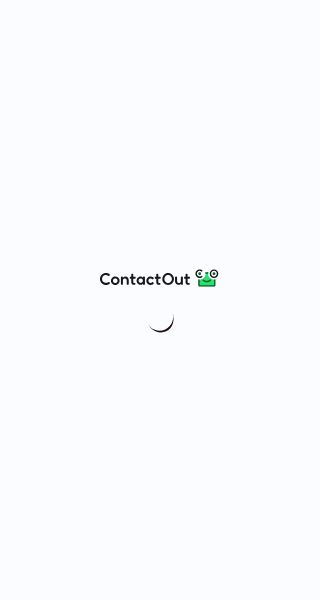 scroll, scrollTop: 0, scrollLeft: 0, axis: both 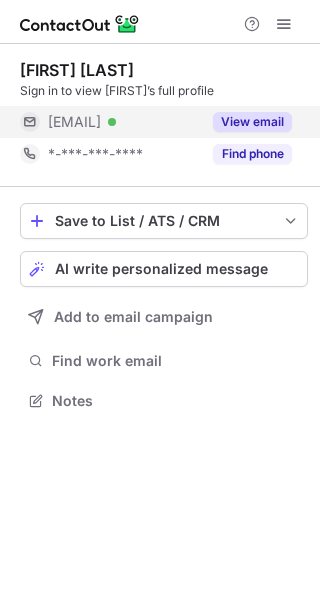 click on "View email" at bounding box center (252, 122) 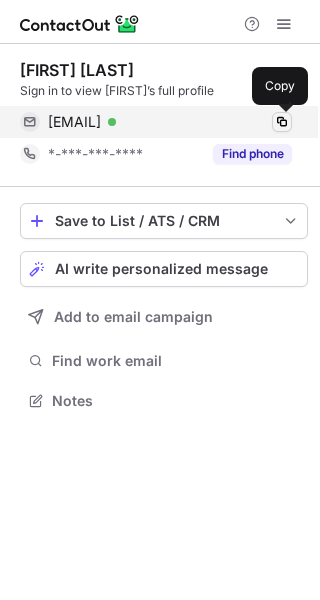 click at bounding box center (282, 122) 